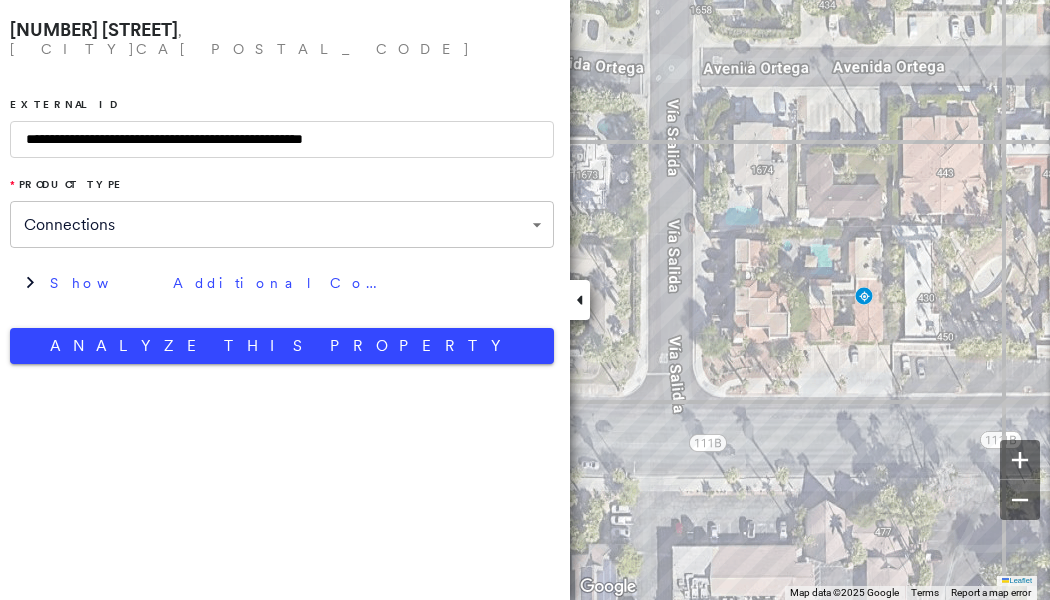 scroll, scrollTop: 0, scrollLeft: 0, axis: both 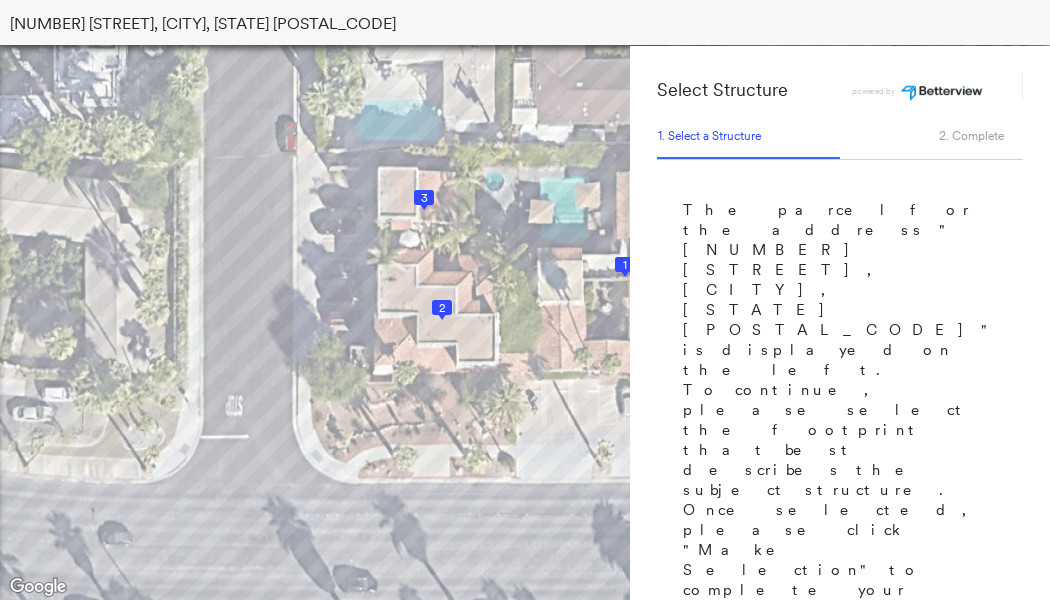 click on "1" at bounding box center [625, 265] 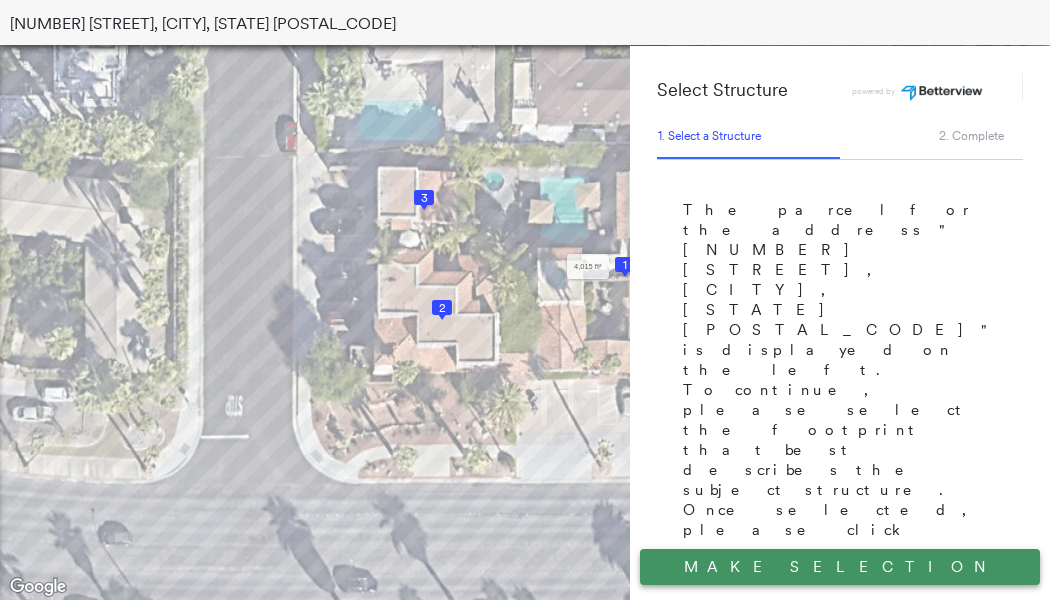 click on "Make Selection" at bounding box center (840, 567) 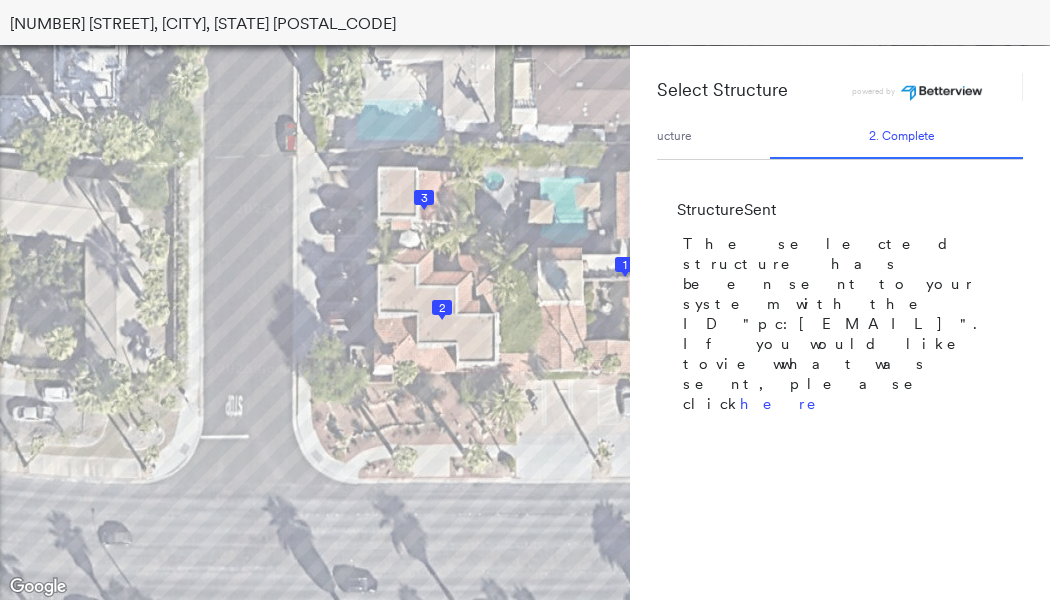 scroll, scrollTop: 0, scrollLeft: 78, axis: horizontal 